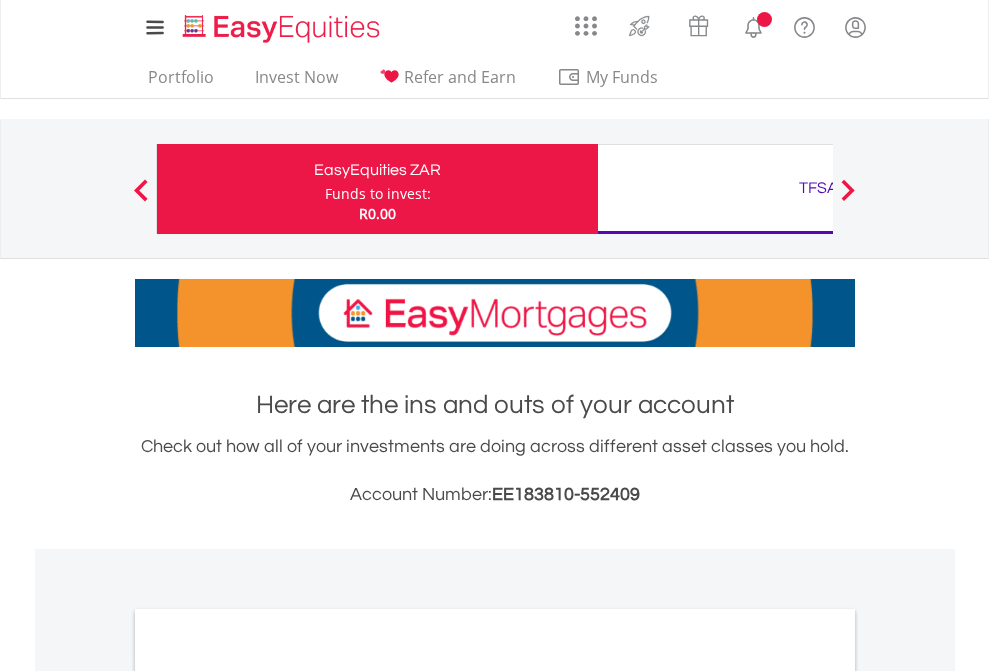 scroll, scrollTop: 0, scrollLeft: 0, axis: both 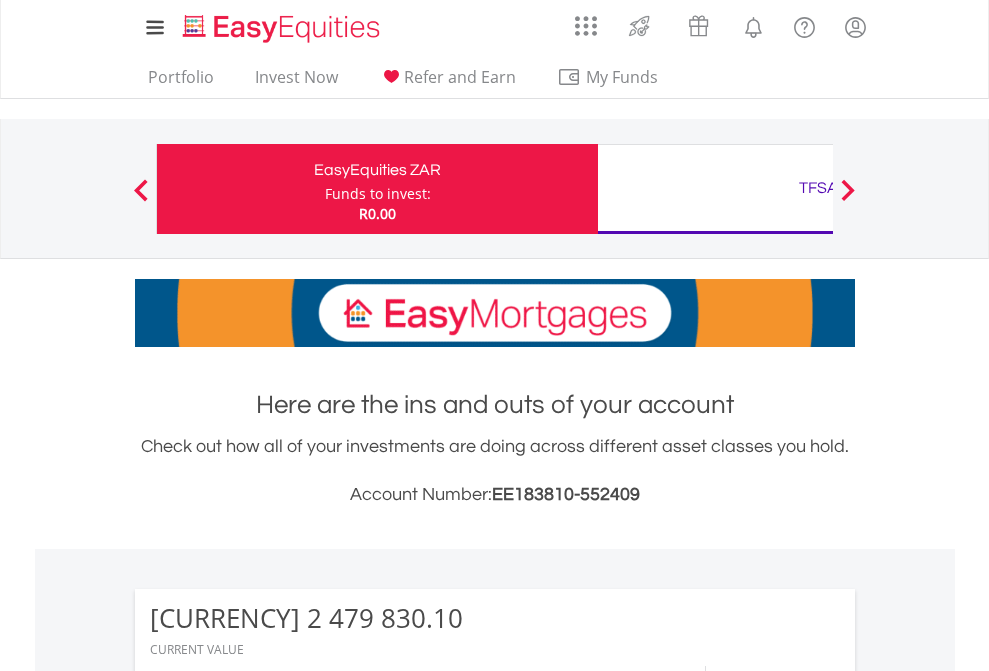 click on "Funds to invest:" at bounding box center (378, 194) 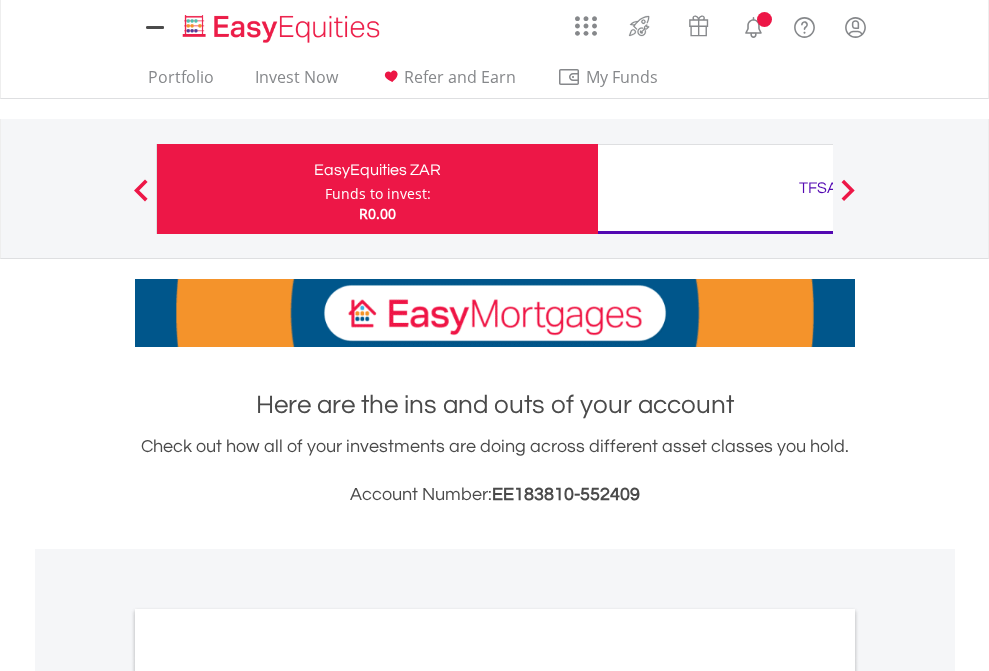 scroll, scrollTop: 0, scrollLeft: 0, axis: both 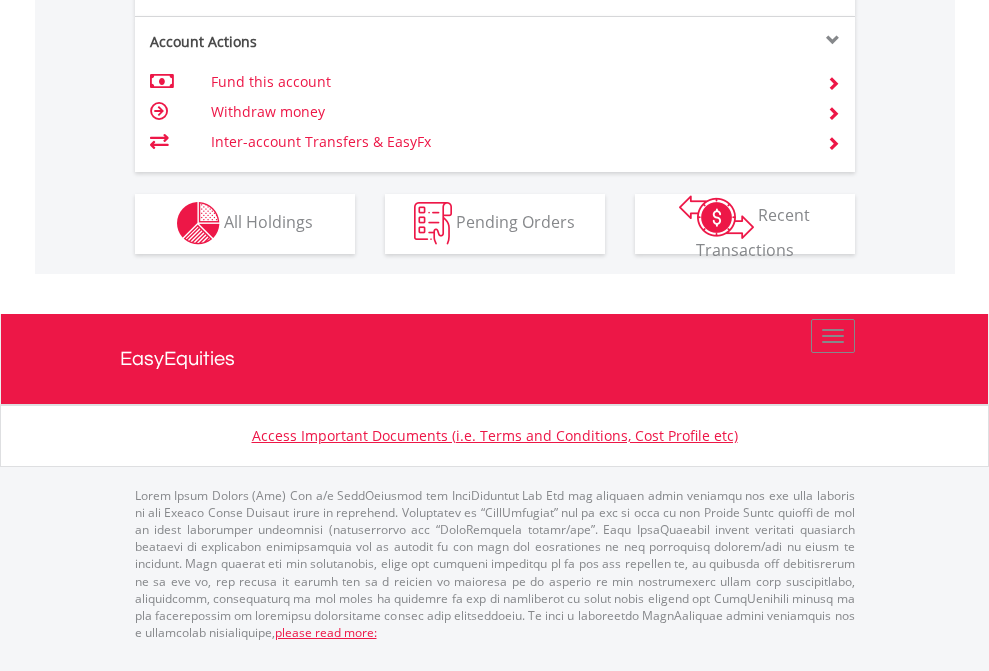 click on "Investment types" at bounding box center [706, -337] 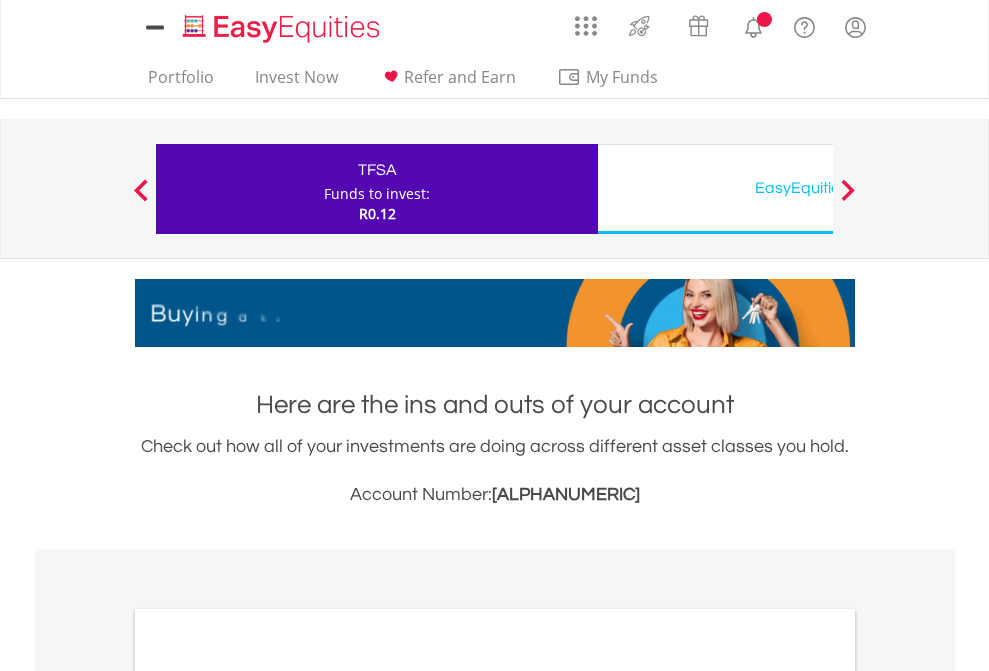 scroll, scrollTop: 0, scrollLeft: 0, axis: both 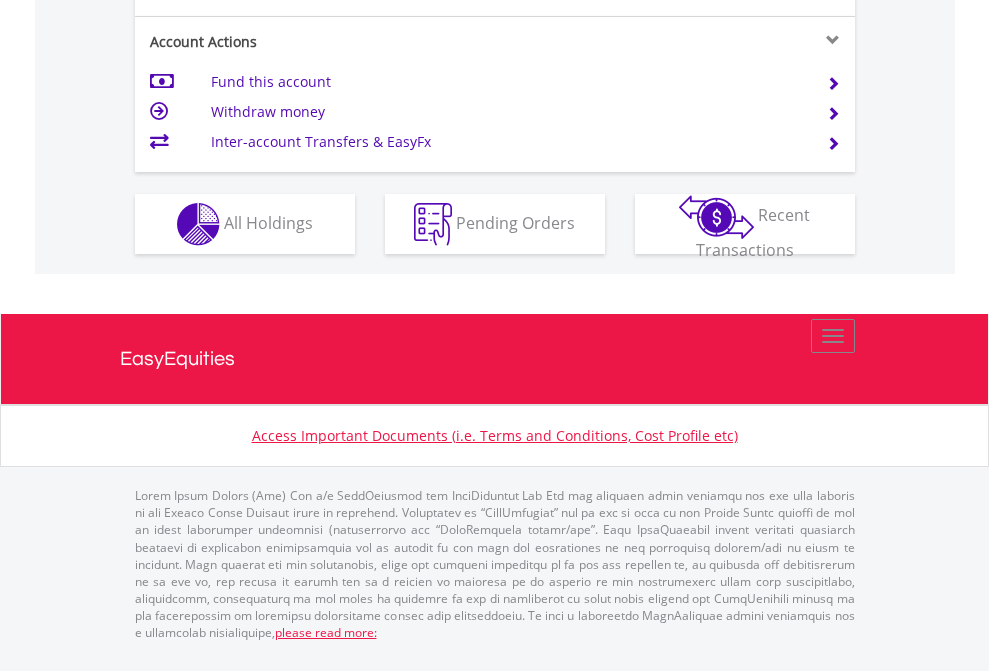 click on "Investment types" at bounding box center (706, -337) 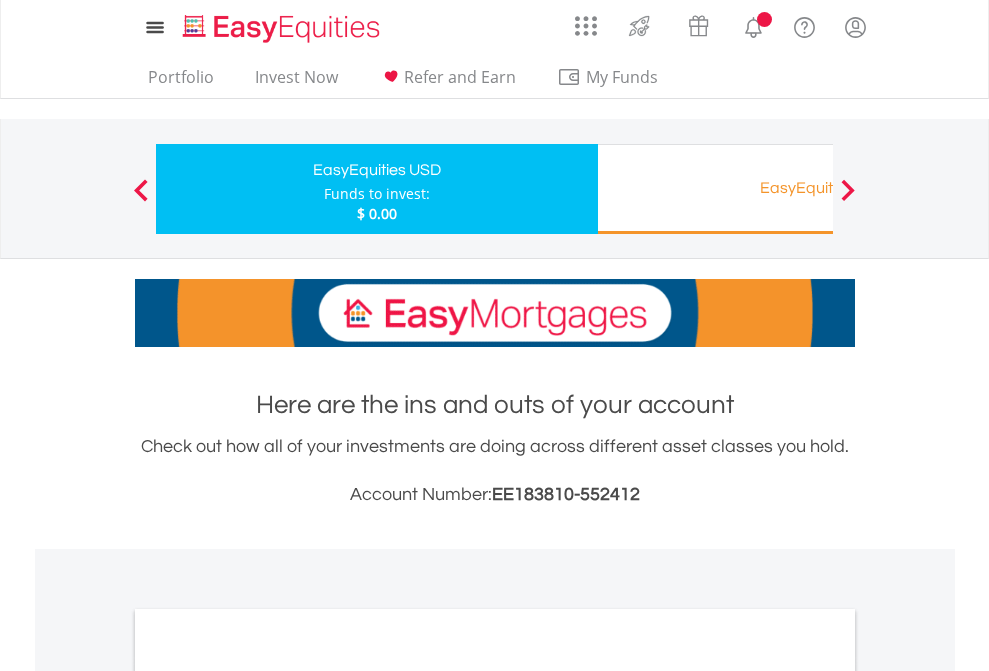 scroll, scrollTop: 0, scrollLeft: 0, axis: both 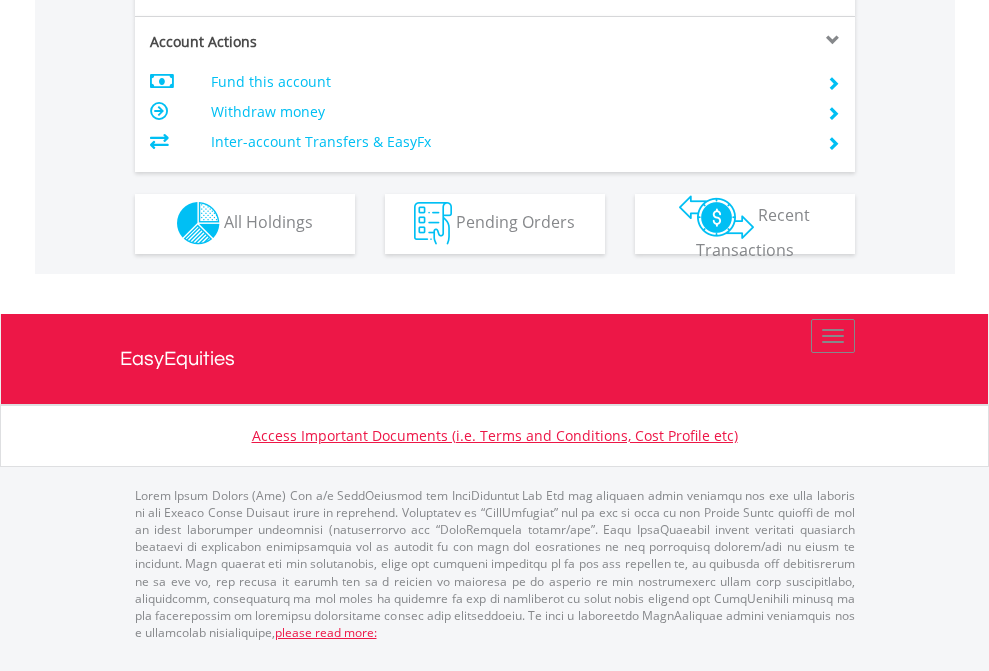 click on "Investment types" at bounding box center (706, -353) 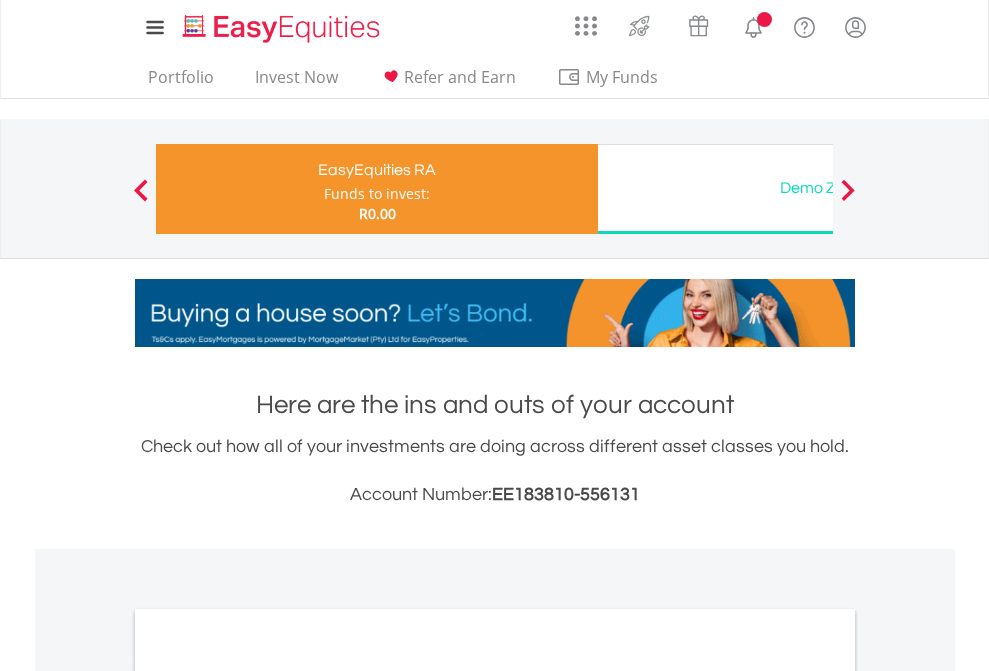 scroll, scrollTop: 0, scrollLeft: 0, axis: both 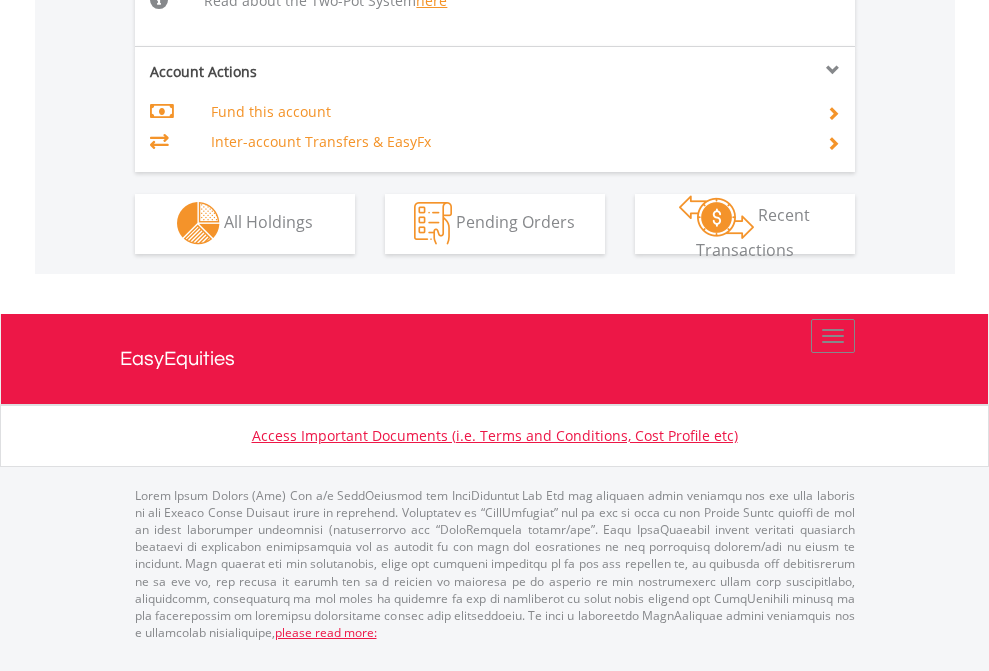 click on "Investment types" at bounding box center (706, -534) 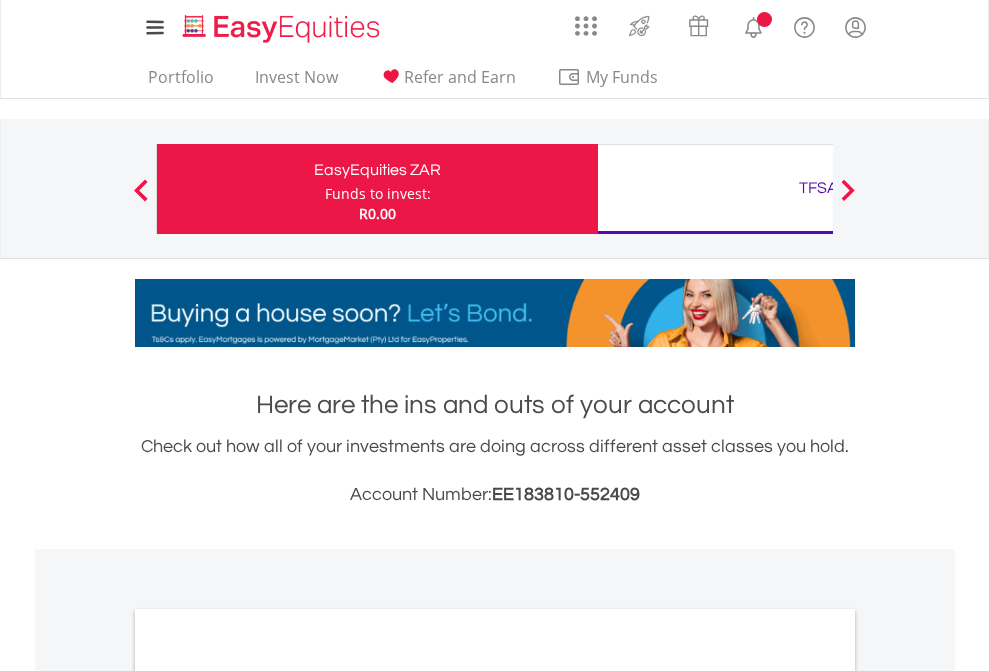 scroll, scrollTop: 1202, scrollLeft: 0, axis: vertical 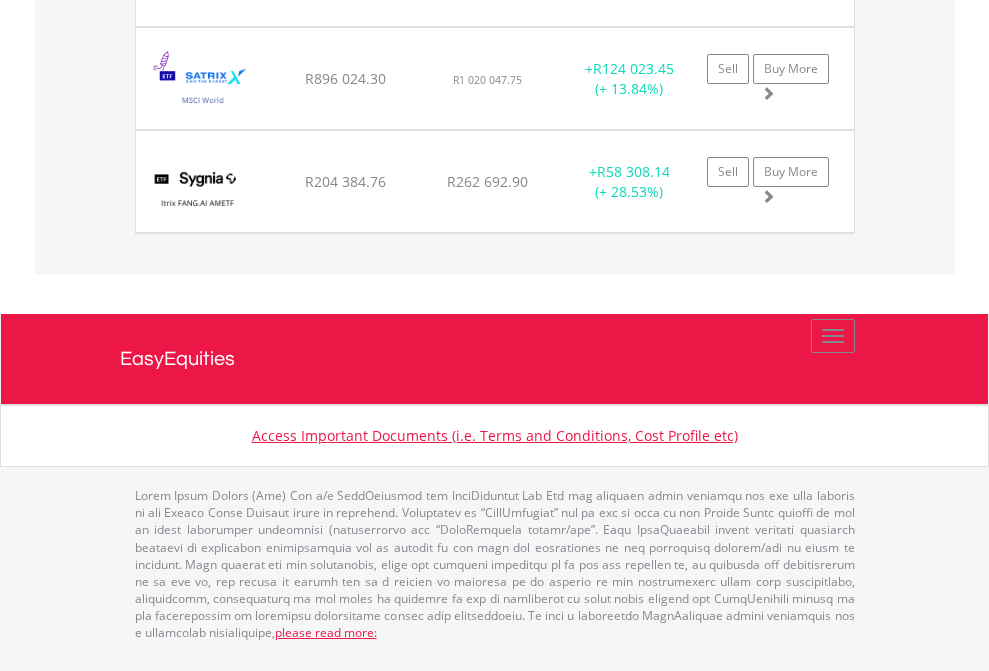 click on "TFSA" at bounding box center (818, -1277) 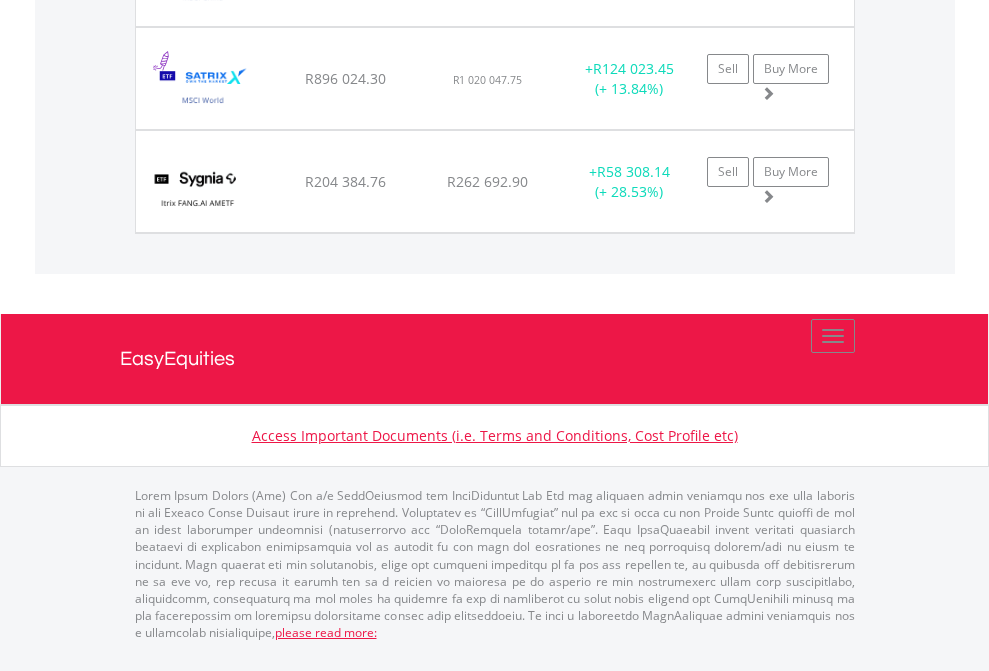 scroll, scrollTop: 144, scrollLeft: 0, axis: vertical 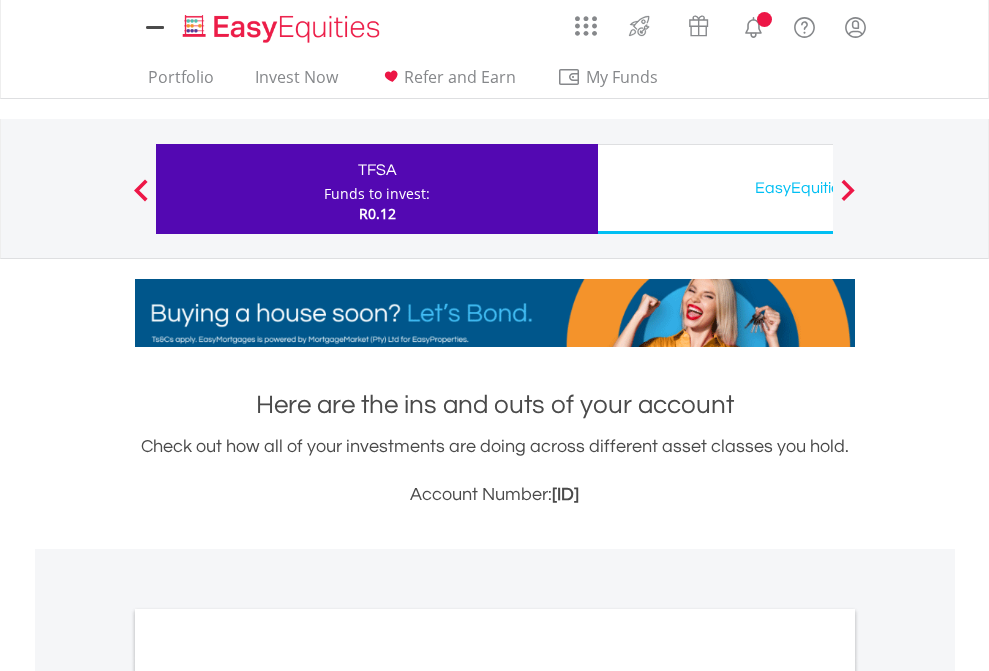 click on "All Holdings" at bounding box center [268, 1096] 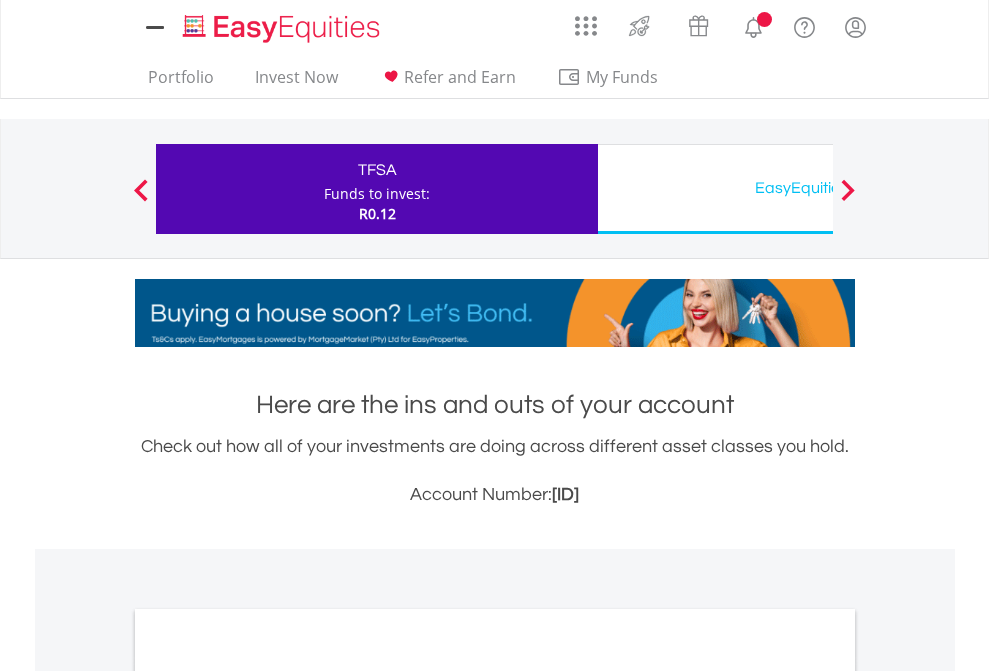 scroll, scrollTop: 1202, scrollLeft: 0, axis: vertical 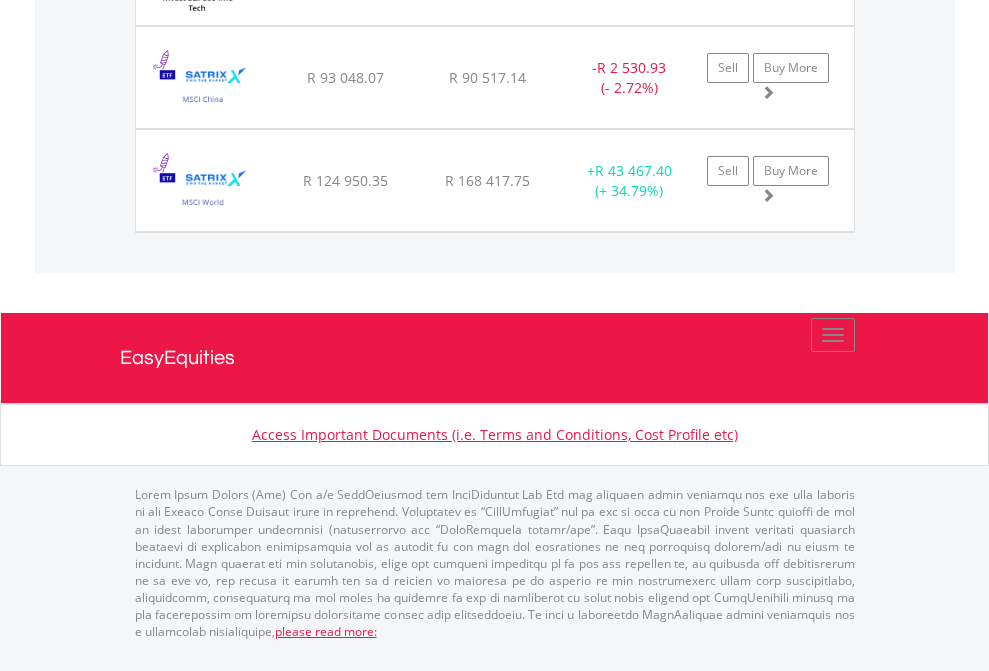 click on "EasyEquities USD" at bounding box center (818, -1545) 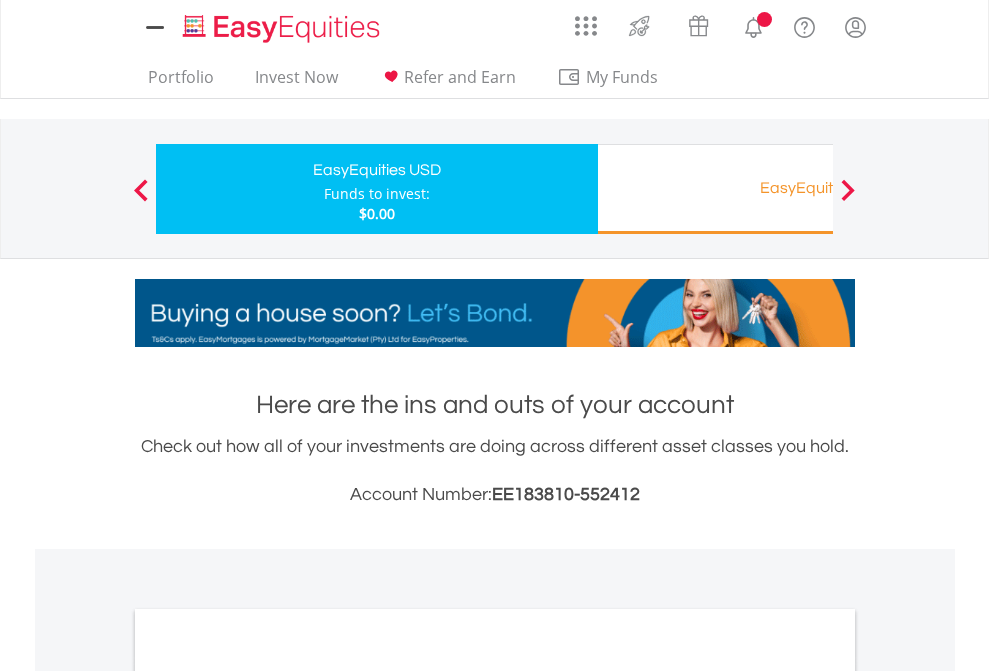 click on "All Holdings" at bounding box center [268, 1096] 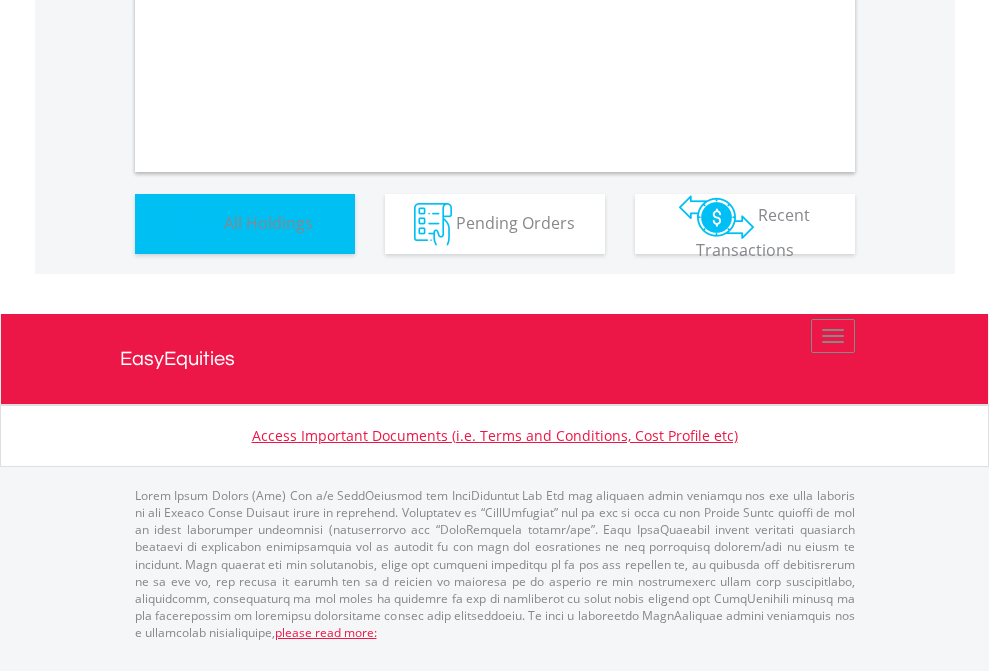 scroll, scrollTop: 1202, scrollLeft: 0, axis: vertical 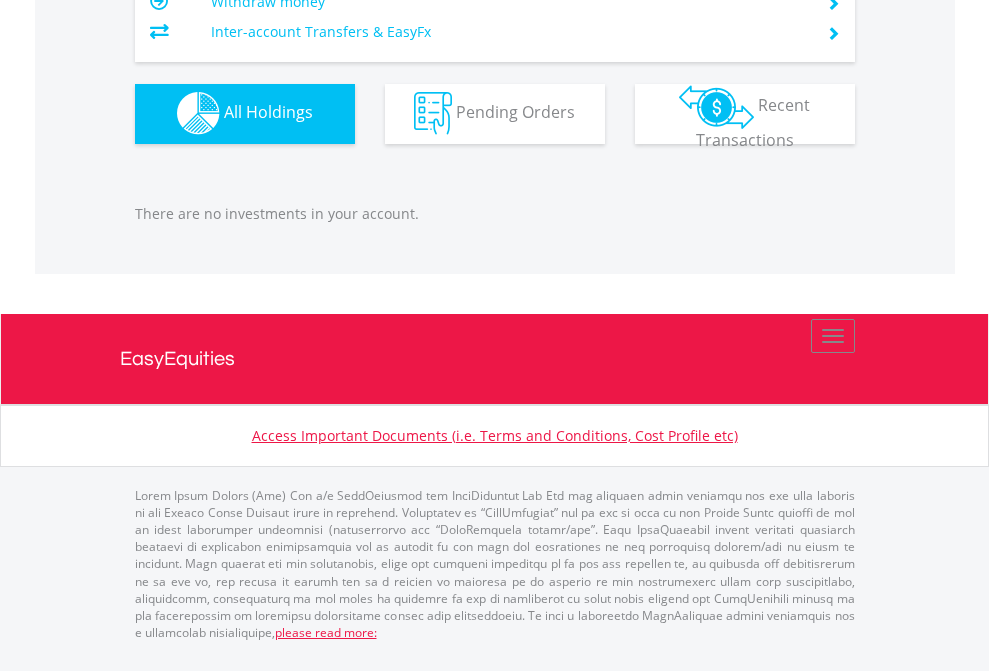 click on "EasyEquities RA" at bounding box center [818, -1142] 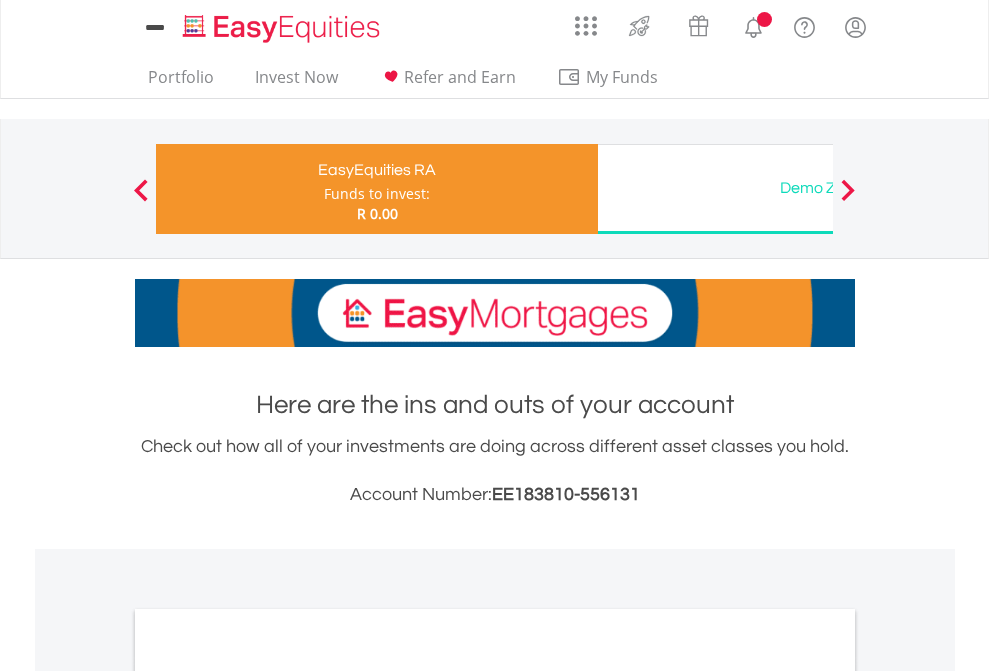 scroll, scrollTop: 0, scrollLeft: 0, axis: both 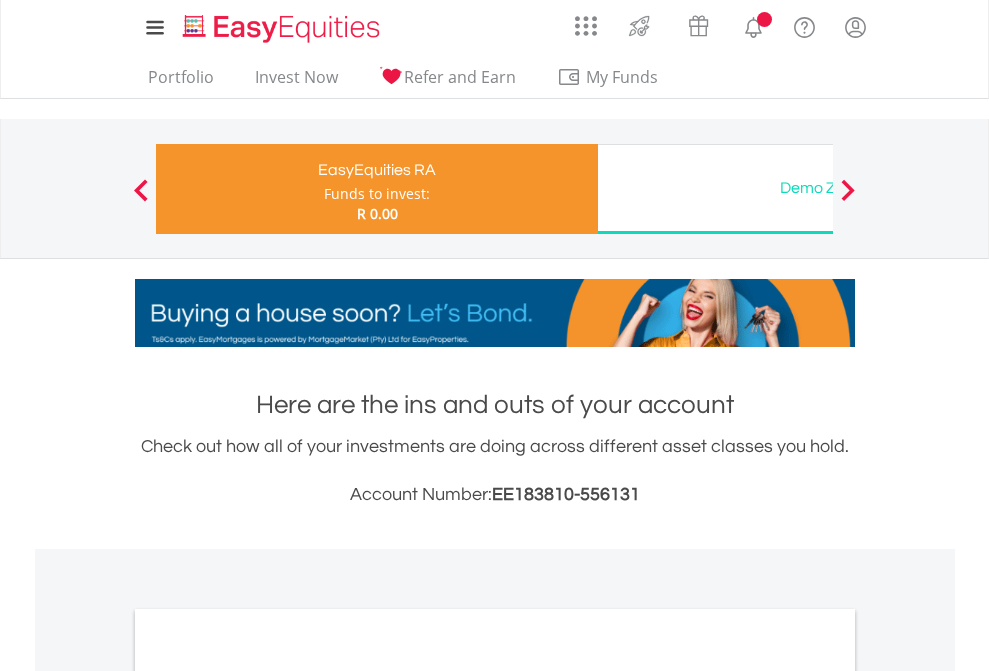 click on "All Holdings" at bounding box center [268, 1066] 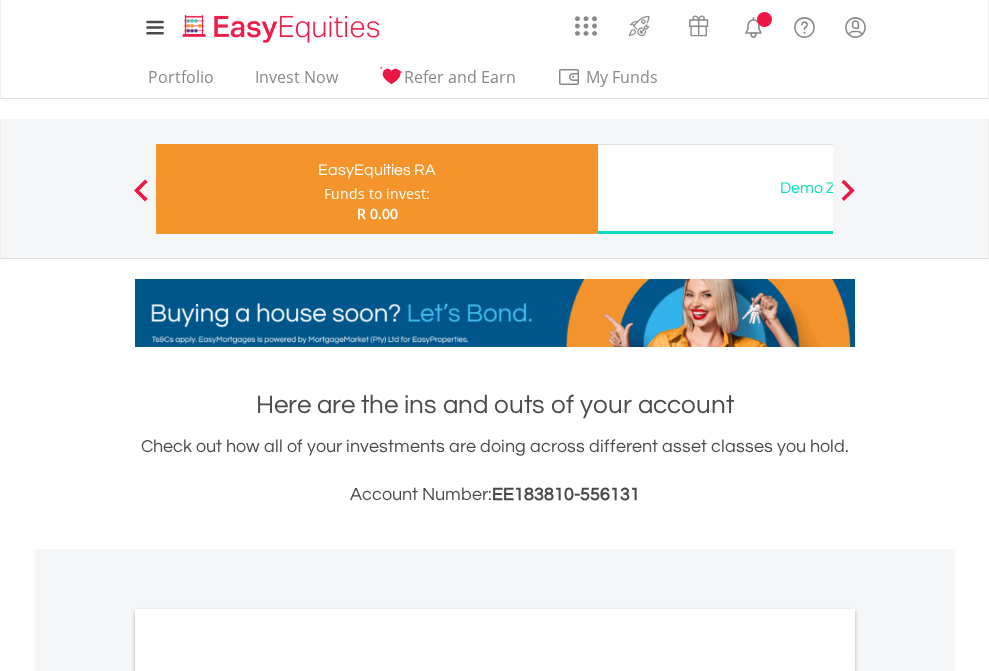 scroll, scrollTop: 1202, scrollLeft: 0, axis: vertical 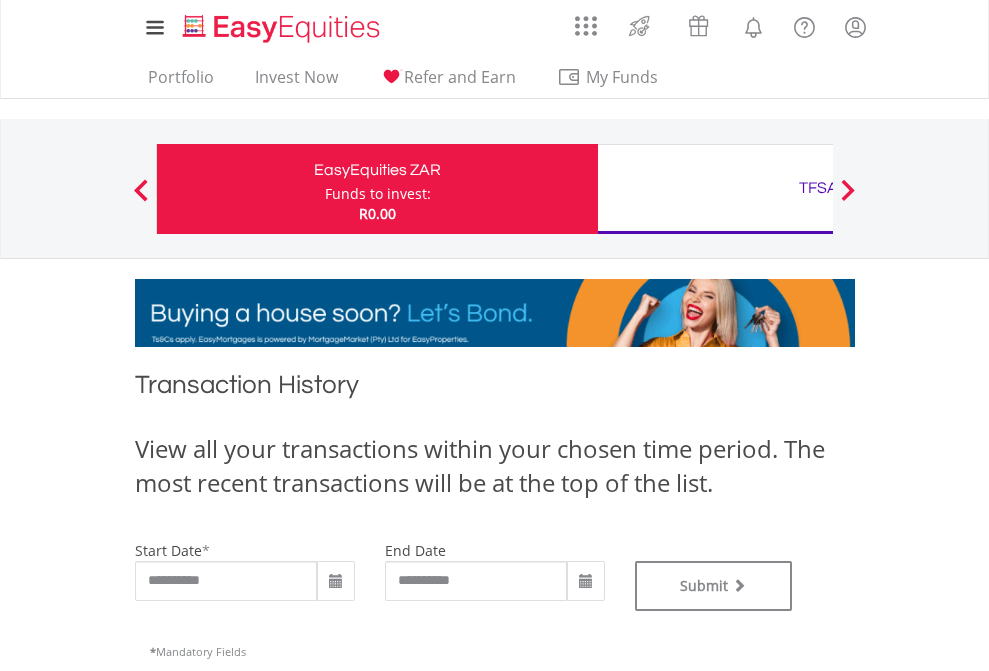 click on "TFSA" at bounding box center [818, 188] 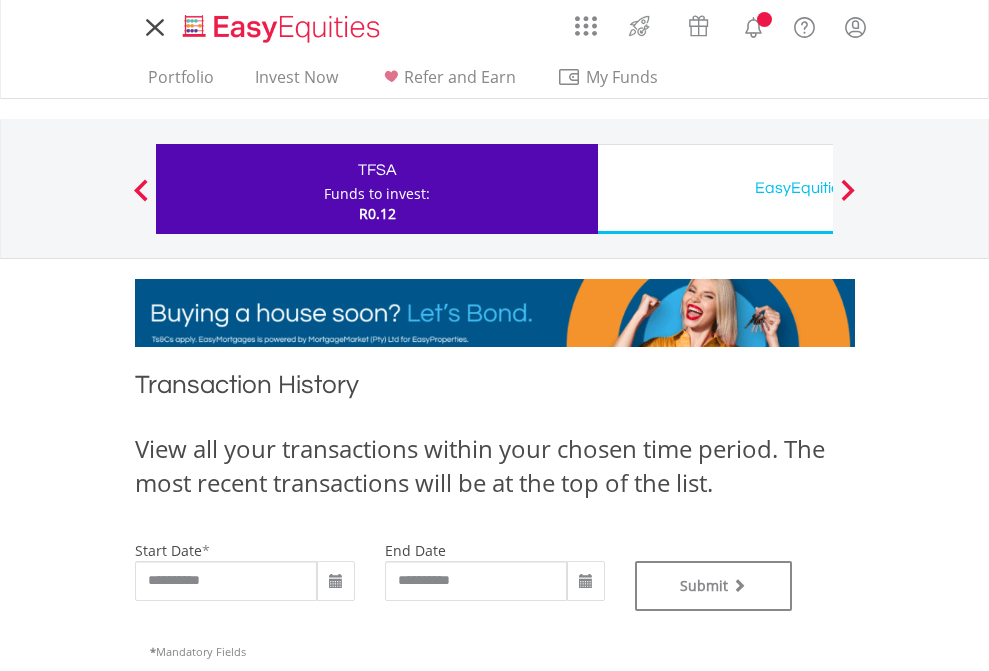 scroll, scrollTop: 0, scrollLeft: 0, axis: both 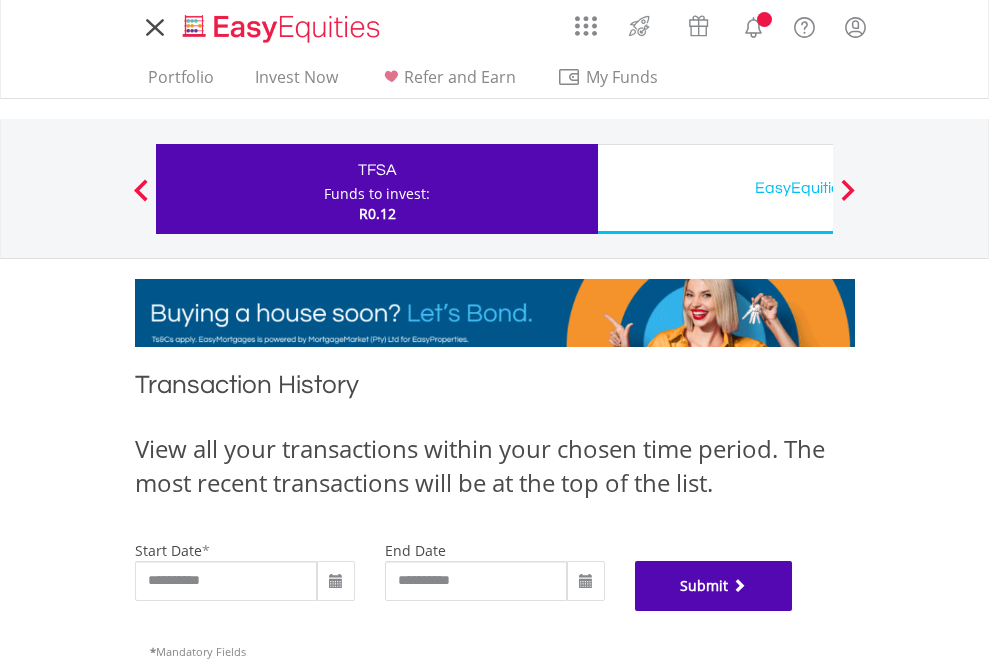 click on "Submit" at bounding box center [714, 586] 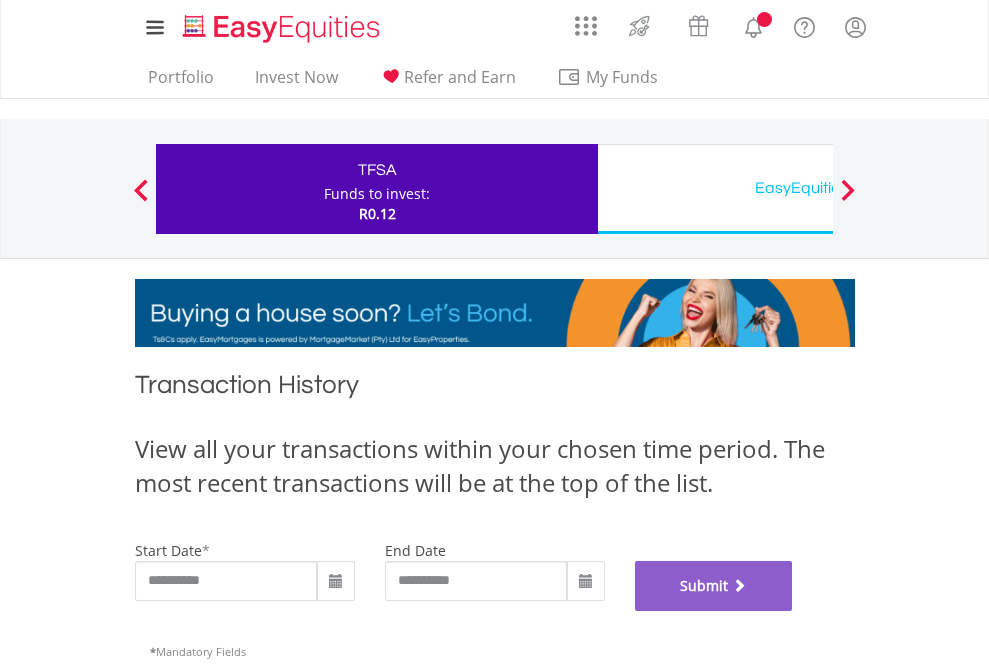 scroll, scrollTop: 811, scrollLeft: 0, axis: vertical 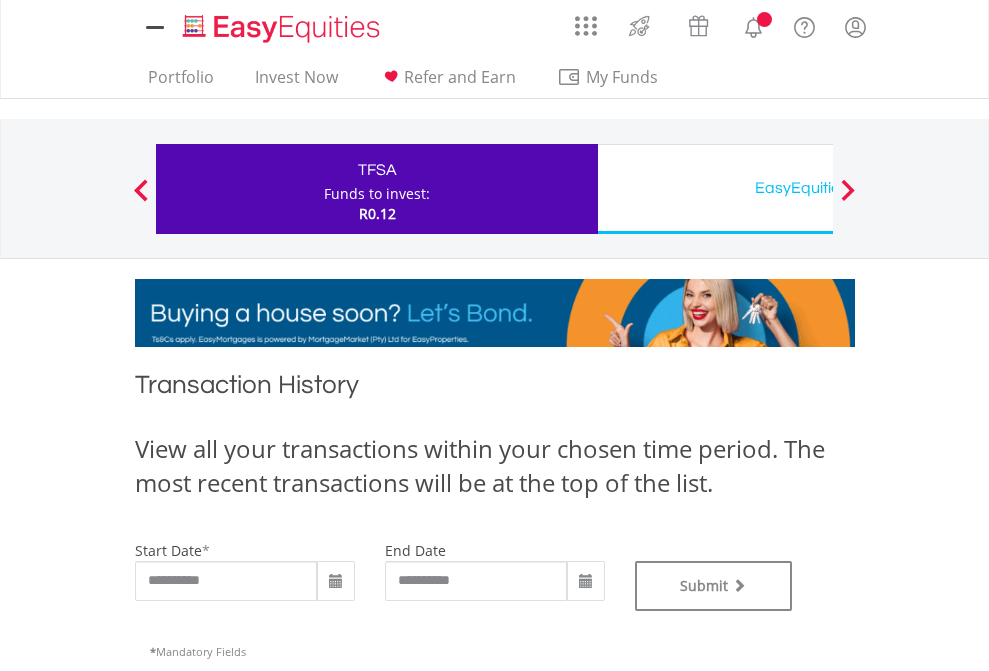 click on "EasyEquities USD" at bounding box center (818, 188) 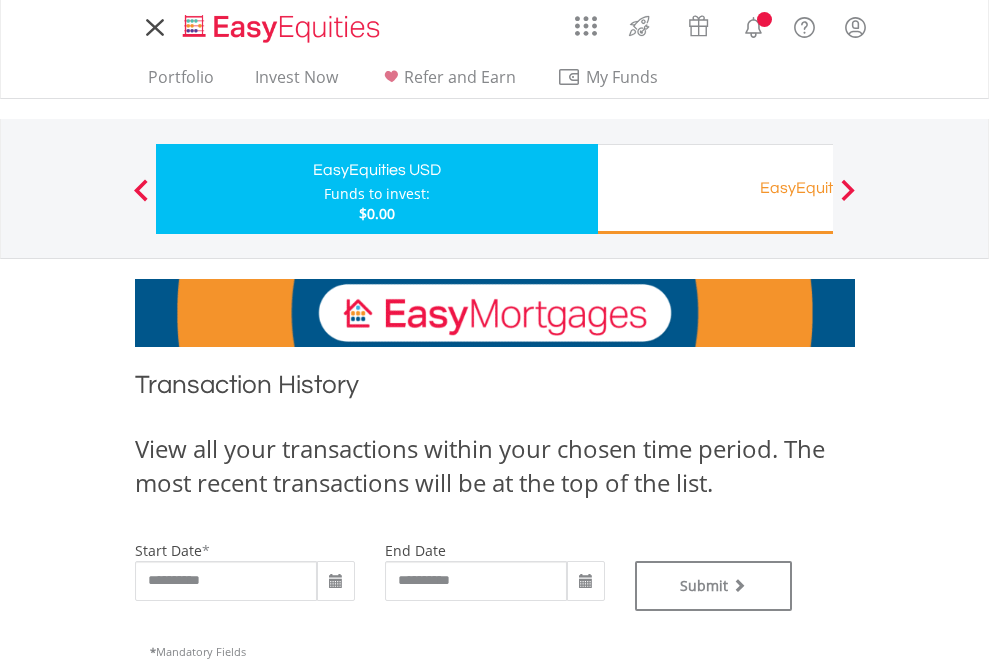 scroll, scrollTop: 0, scrollLeft: 0, axis: both 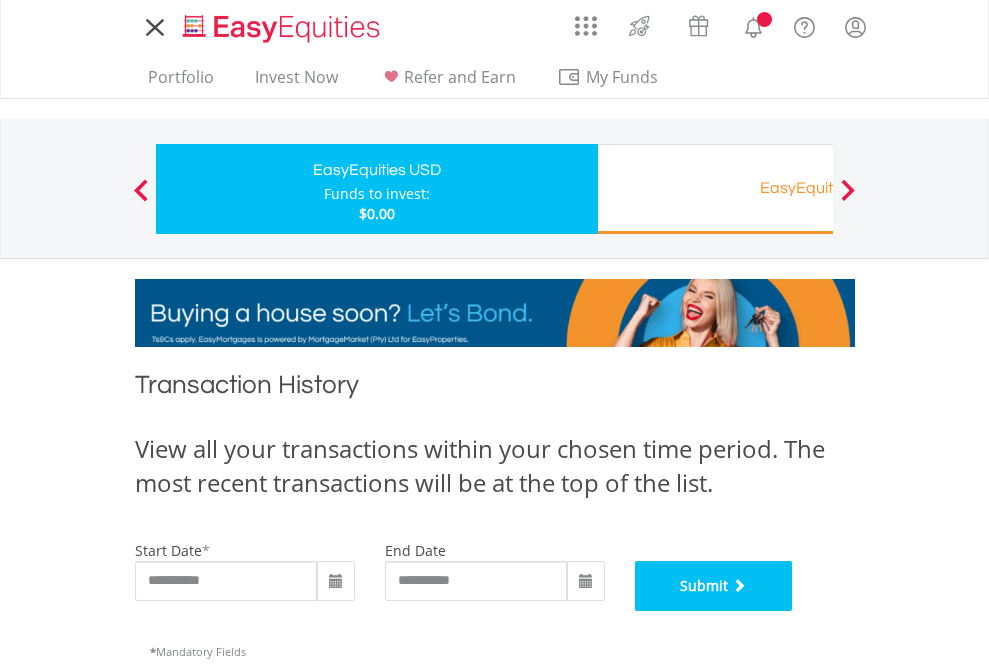 click on "Submit" at bounding box center [714, 586] 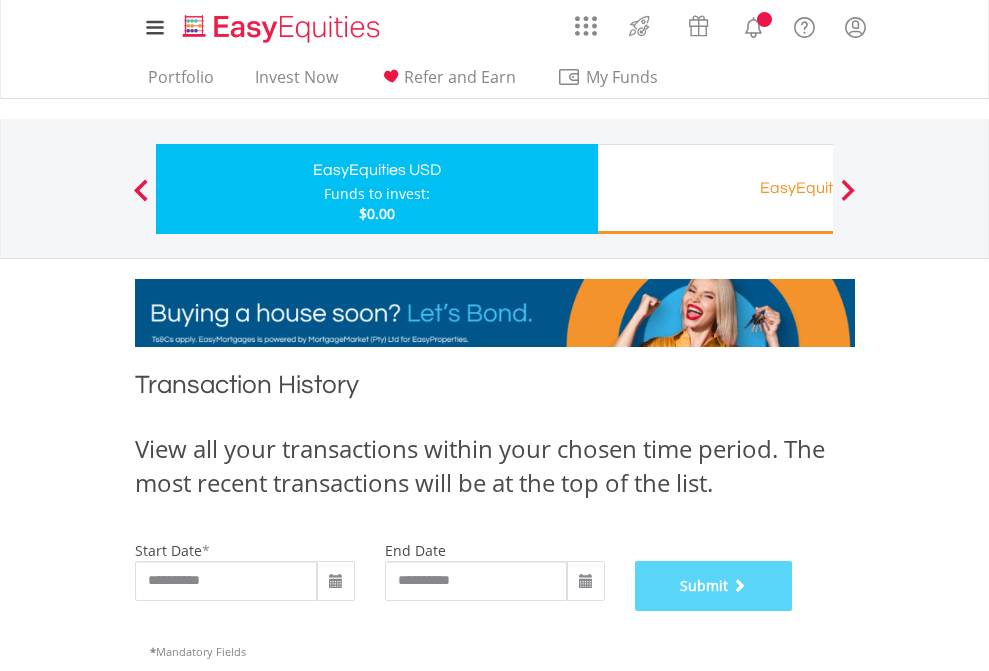 scroll, scrollTop: 811, scrollLeft: 0, axis: vertical 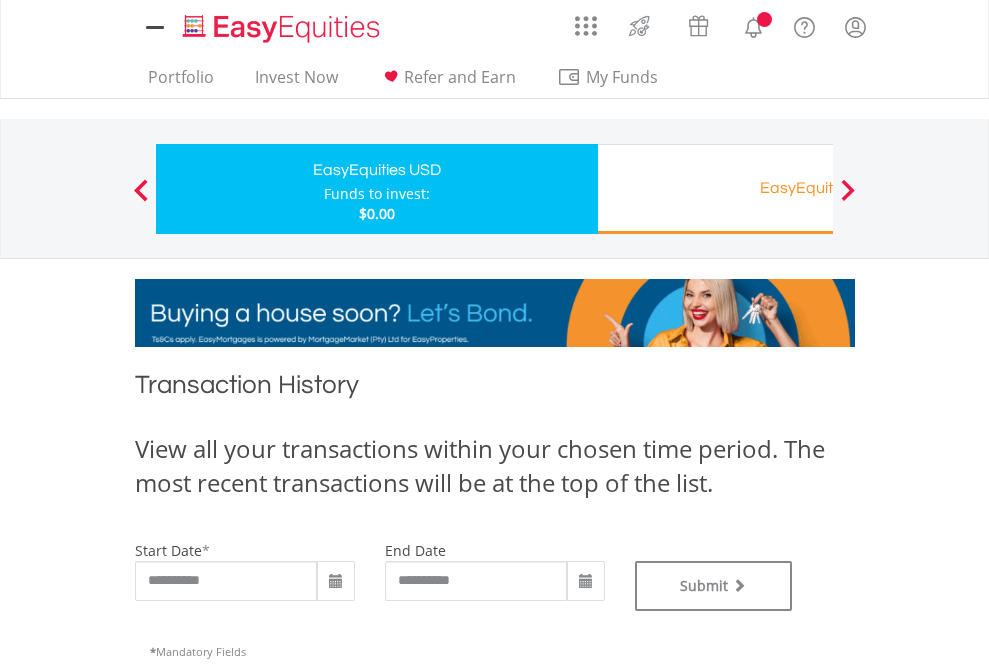 click on "EasyEquities RA" at bounding box center [818, 188] 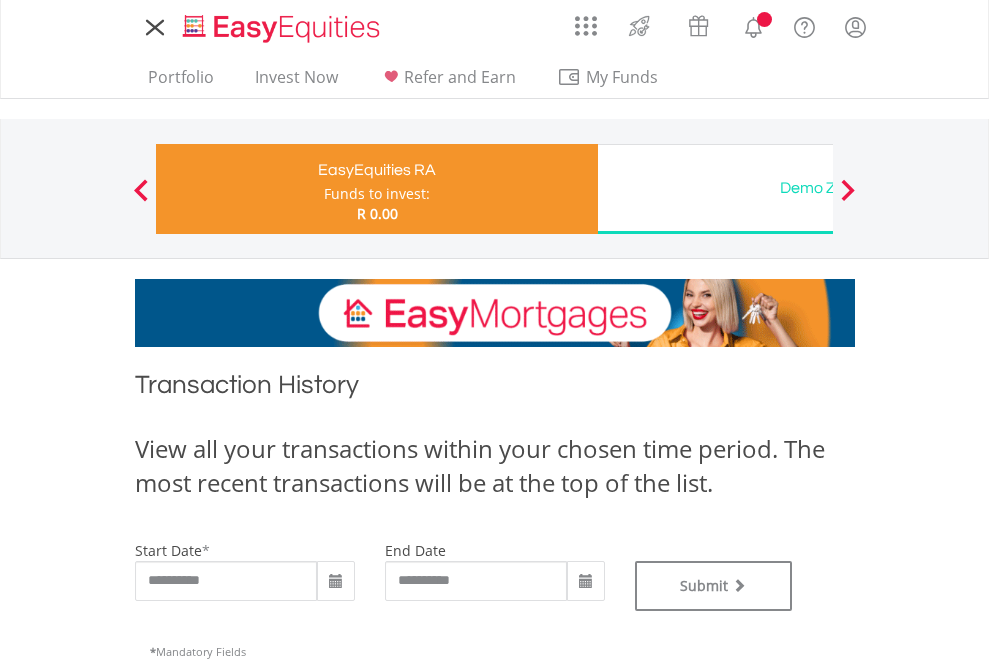 scroll, scrollTop: 0, scrollLeft: 0, axis: both 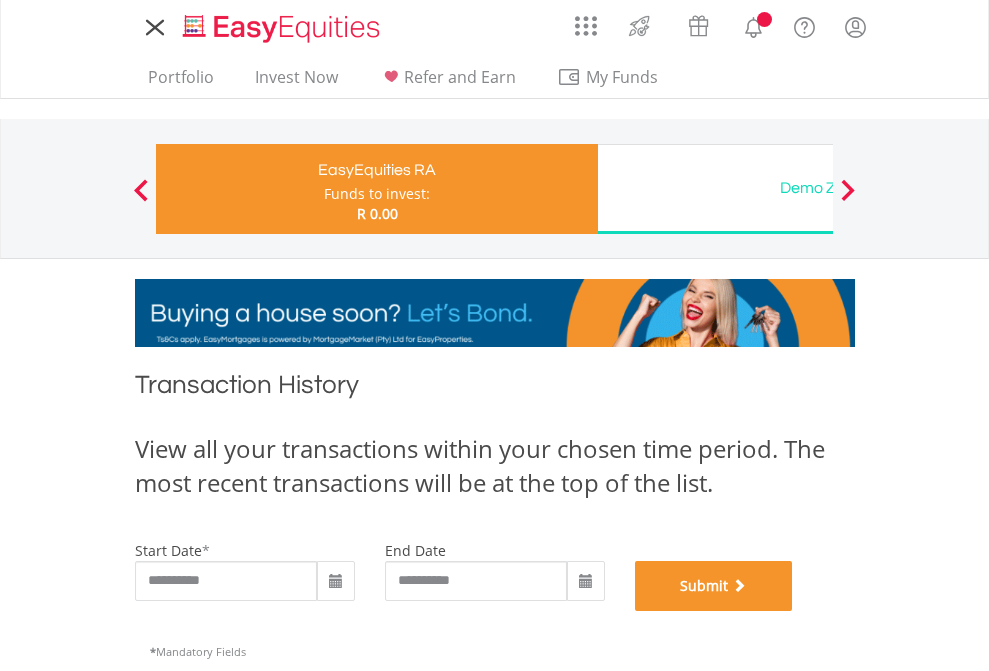 click on "Submit" at bounding box center (714, 586) 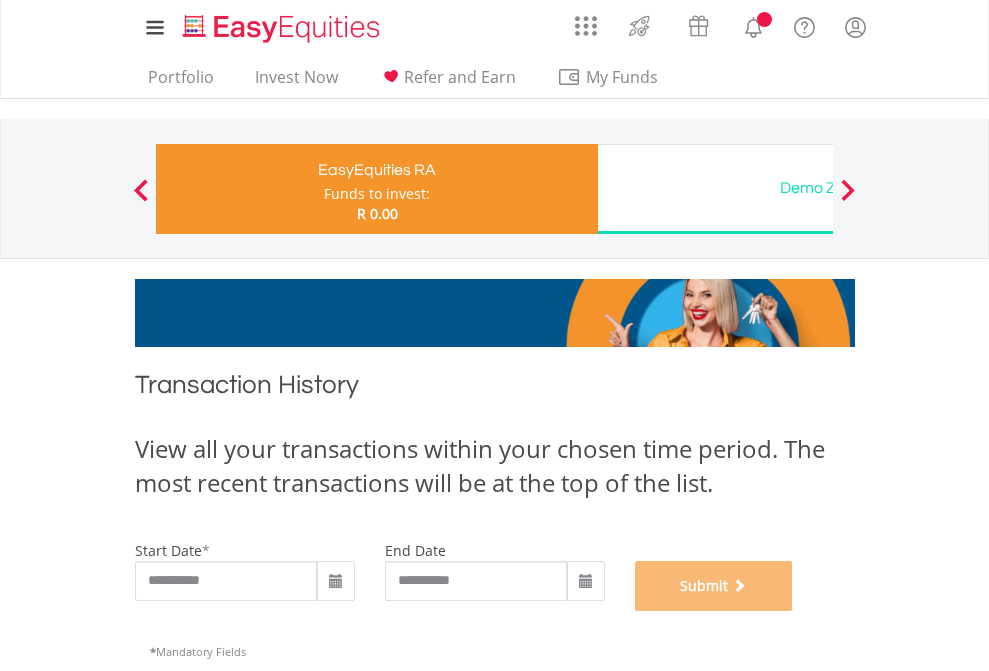 scroll, scrollTop: 811, scrollLeft: 0, axis: vertical 